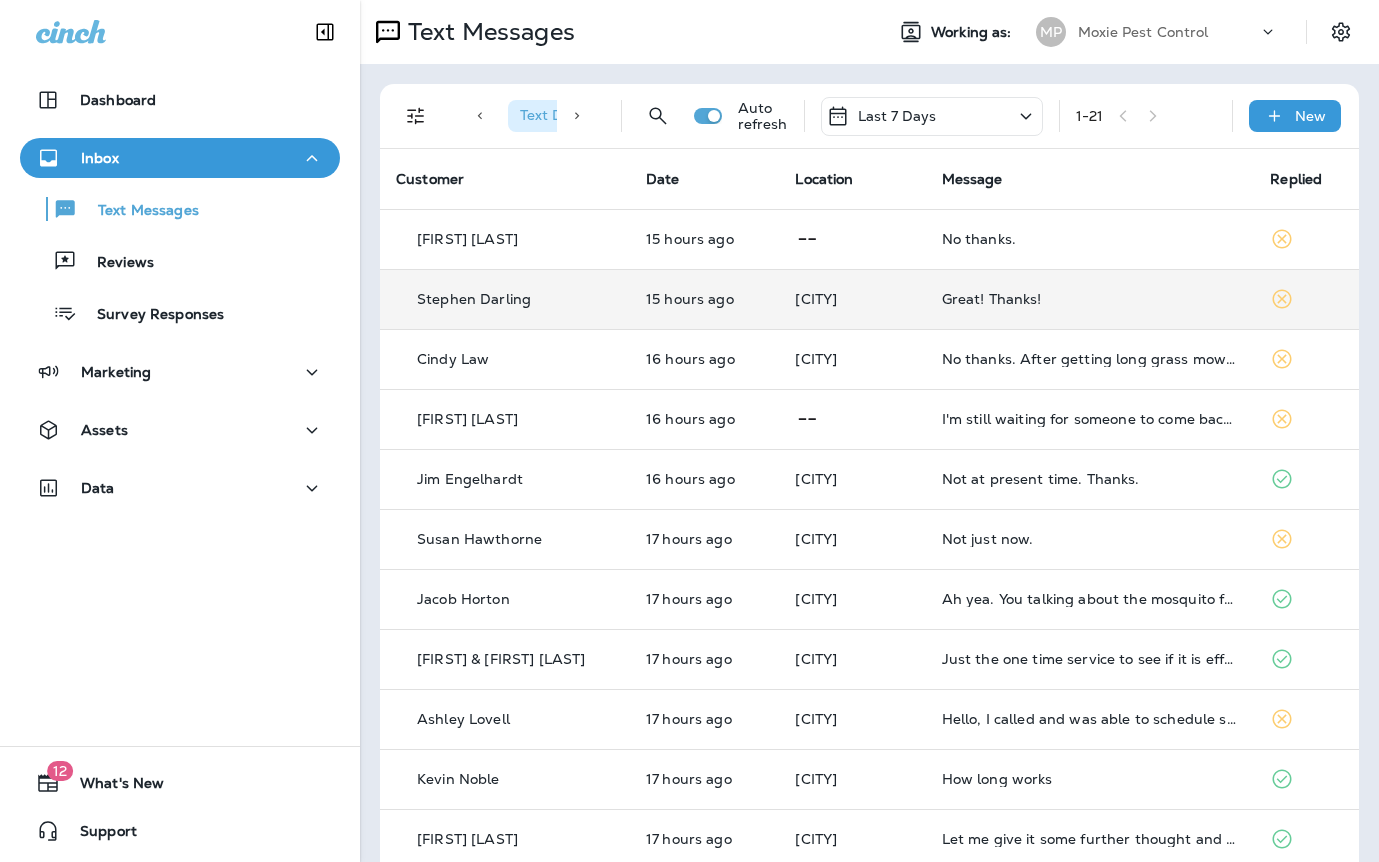 scroll, scrollTop: 0, scrollLeft: 0, axis: both 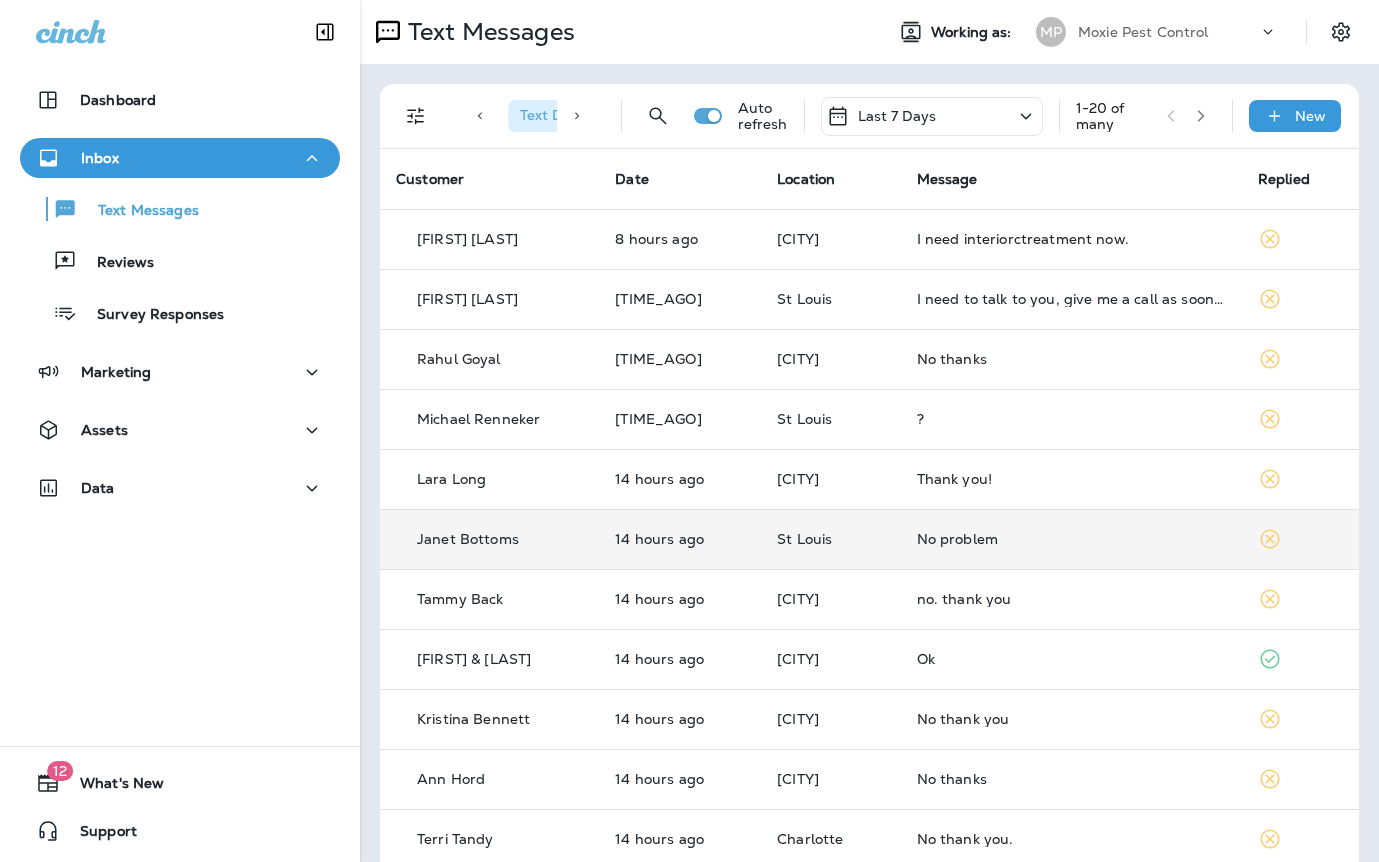click on "No problem" at bounding box center (1071, 539) 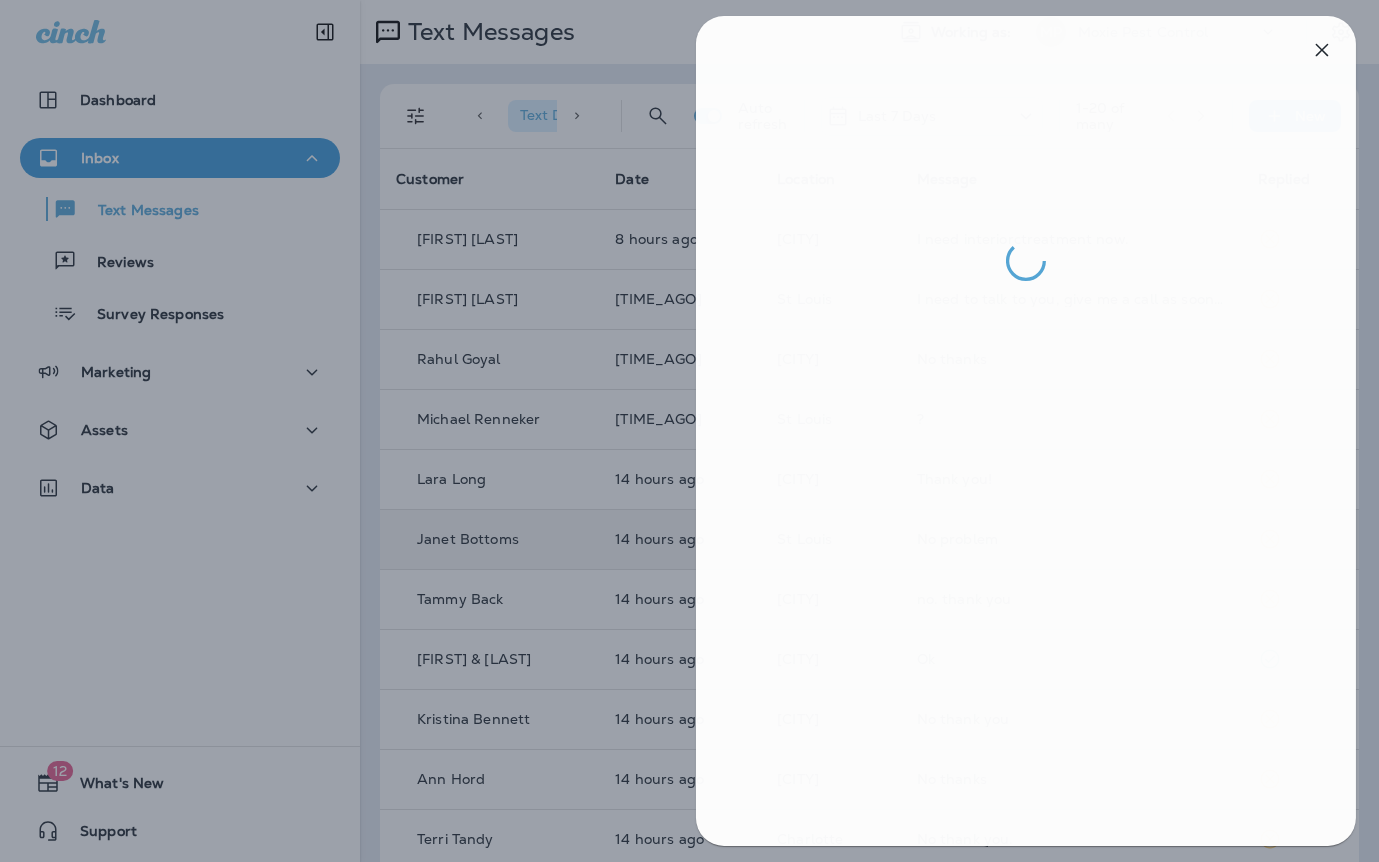 click at bounding box center (692, 431) 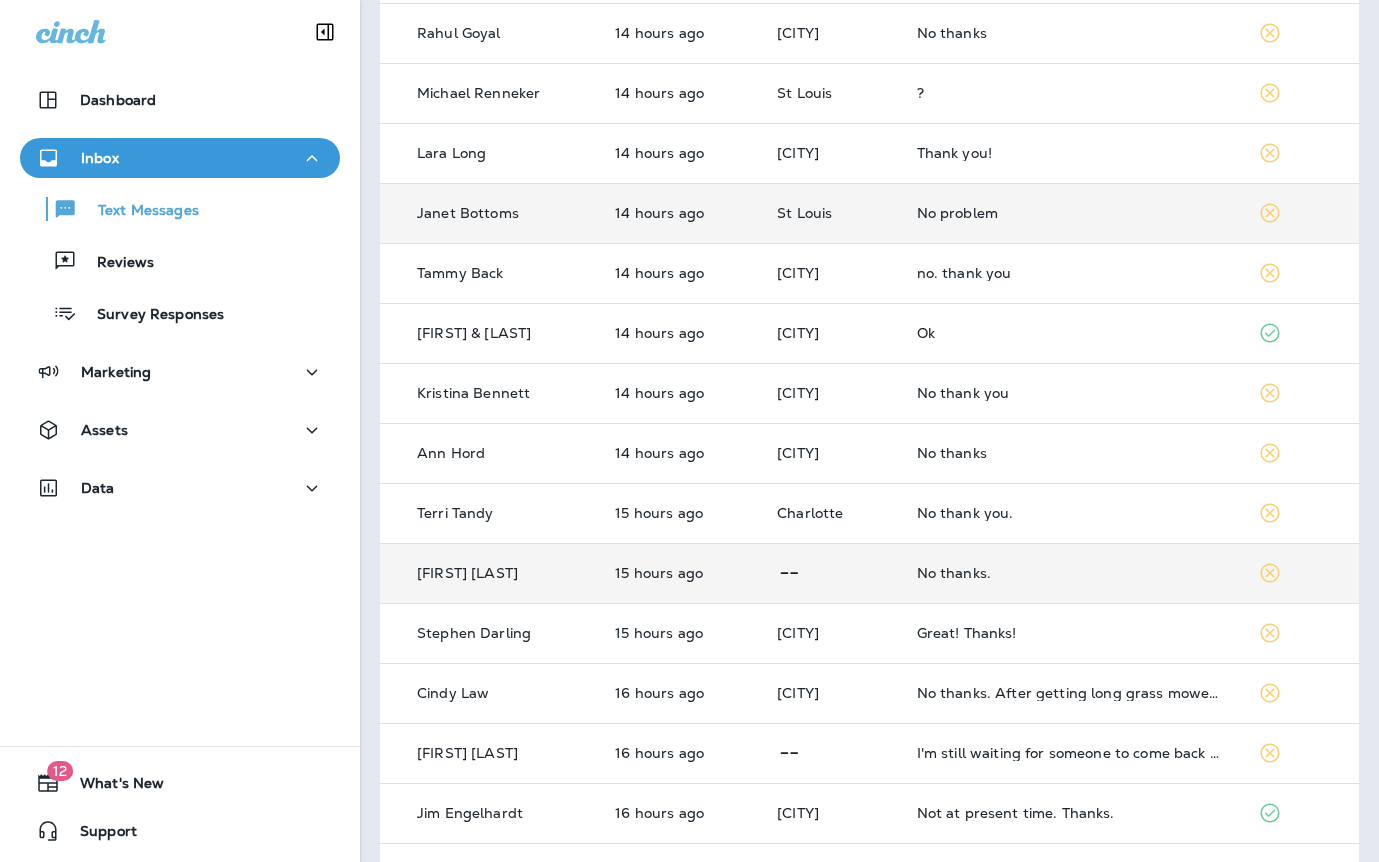 scroll, scrollTop: 0, scrollLeft: 0, axis: both 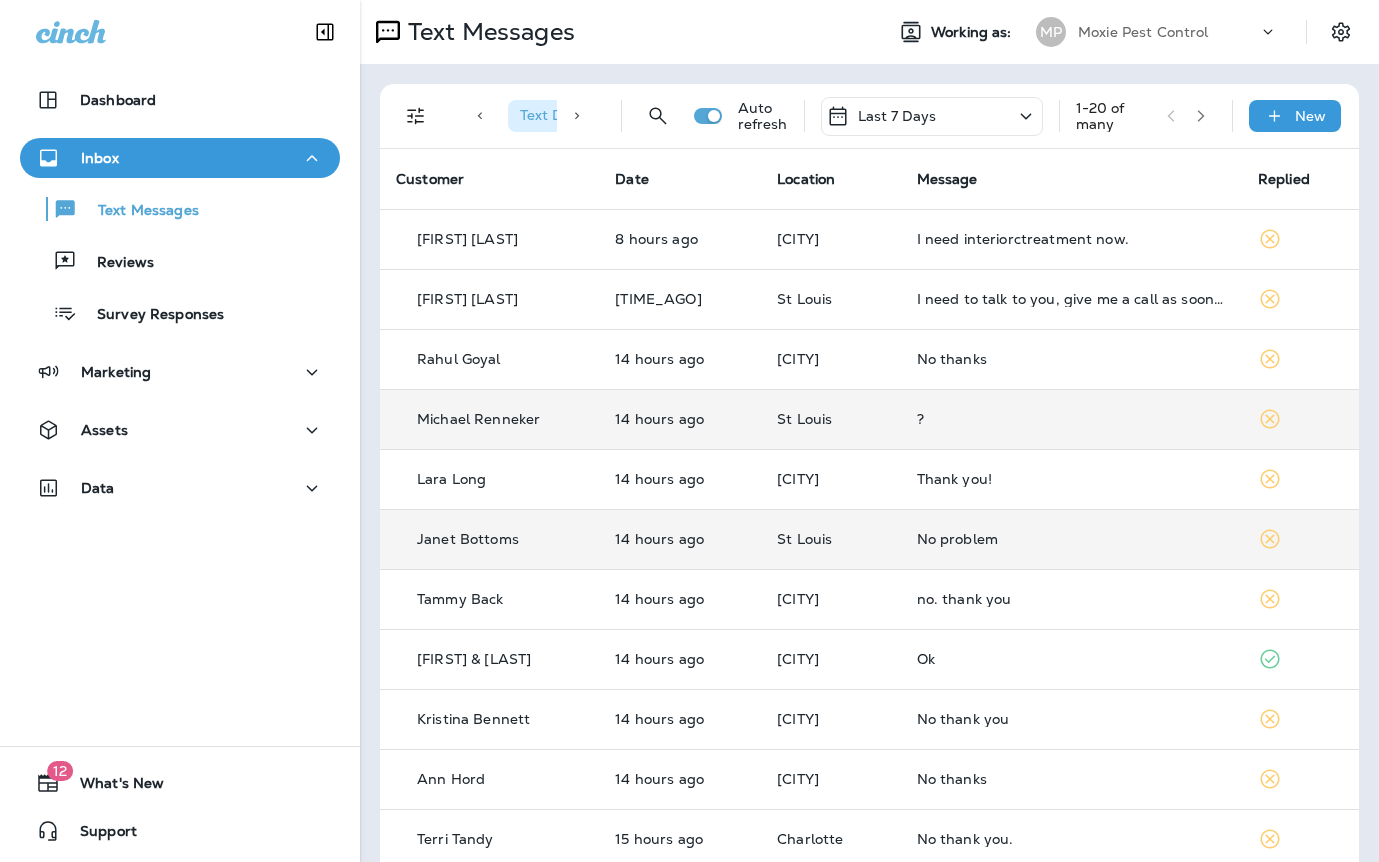 click on "St Louis" at bounding box center (830, 419) 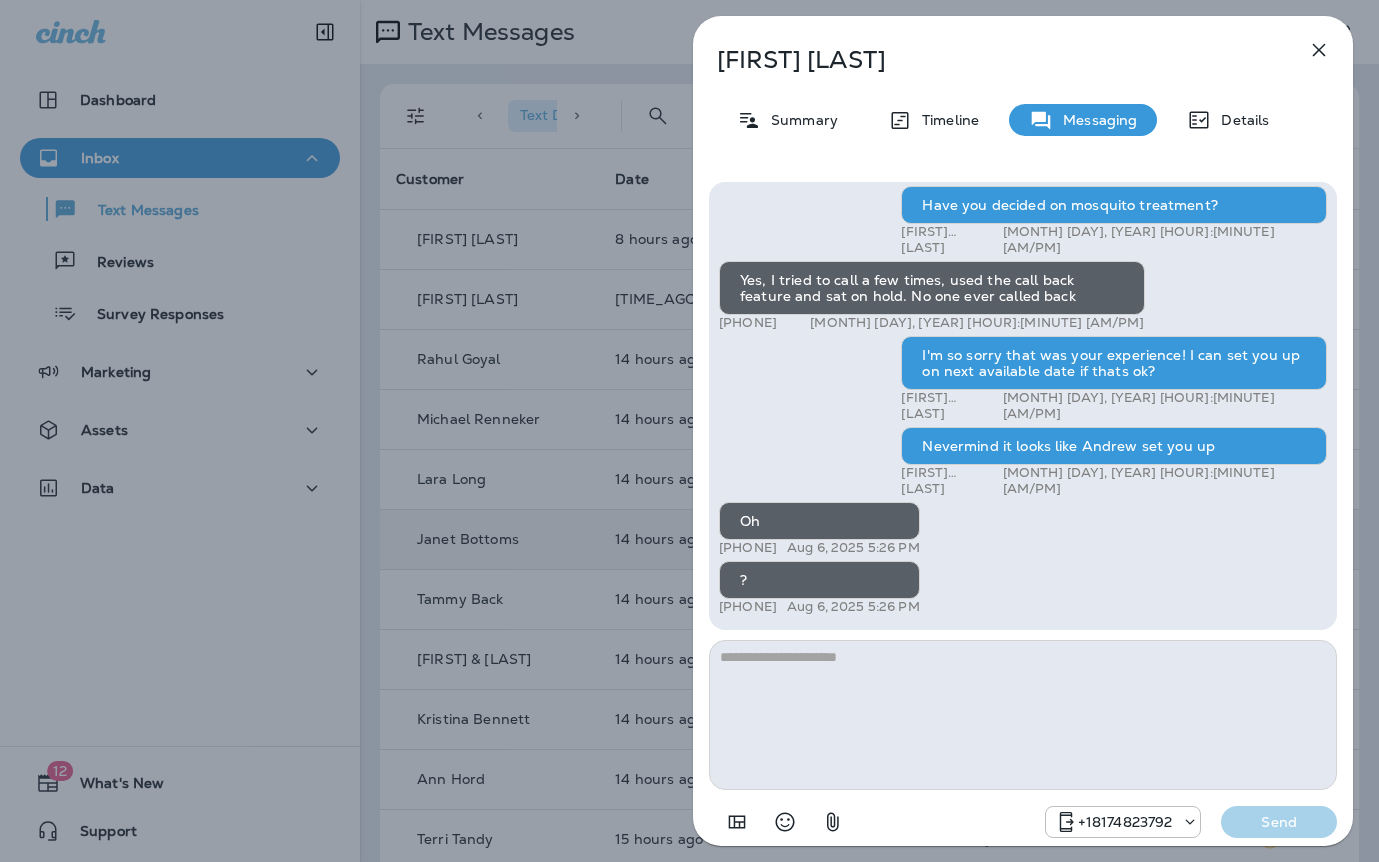 click on "Michael   Renneker Summary   Timeline   Messaging   Details   Exciting News! Joshua’s Pest Control is now Moxie Pest Control! Same great service, new name. No changes to your protection—just a fresh look! Got questions? Call us anytime!
Reply STOP to optout +18174823792 Mar 7, 2025 8:16 PM Hi,  Michael , this is Cameron with Moxie Pest Control. We know Summer brings out the mosquitoes—and with the Summer season here, I’d love to get you on our schedule to come help take care of that. Just reply here if you're interested, and I'll let you know the details!
Reply STOP to optout +18174823792 Jul 2, 2025 10:10 AM Just checking in,  Michael . Our mosquito service is extremely effective, and it's totally pet and family friendly! We get awesome reviews on it.  Want me to send you more details?
Reply STOP to optout +18174823792 Jul 3, 2025 10:24 AM Yes please.  +1 (618) 444-9847 Jul 3, 2025 8:09 PM Andrew Awbrey Jul 4, 2025 9:45 AM +1 (618) 444-9847 Jul 9, 2025 10:01 AM +1 (618) 444-9847 Jul 9, 2025 10:01 AM" at bounding box center (689, 431) 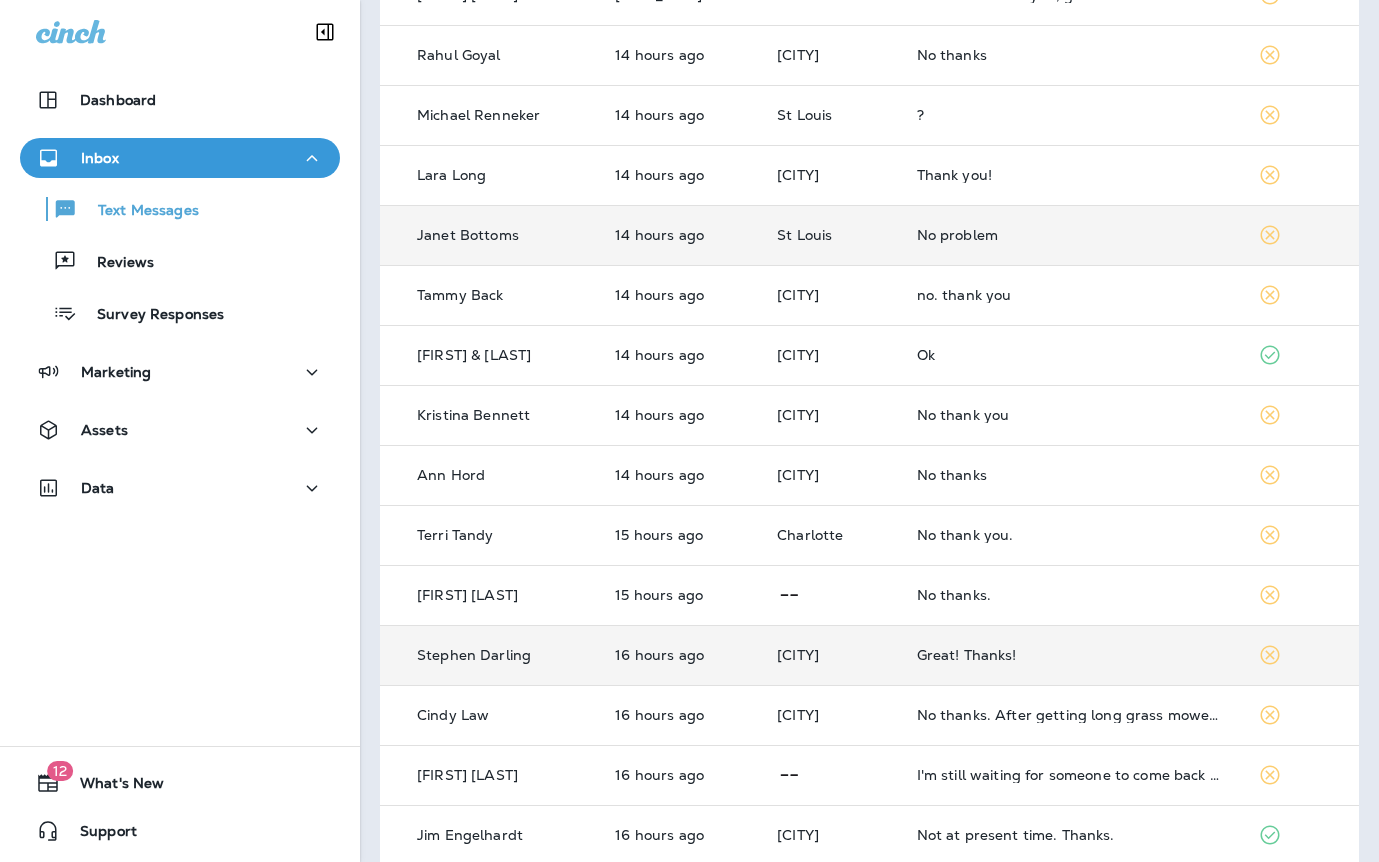 scroll, scrollTop: 0, scrollLeft: 0, axis: both 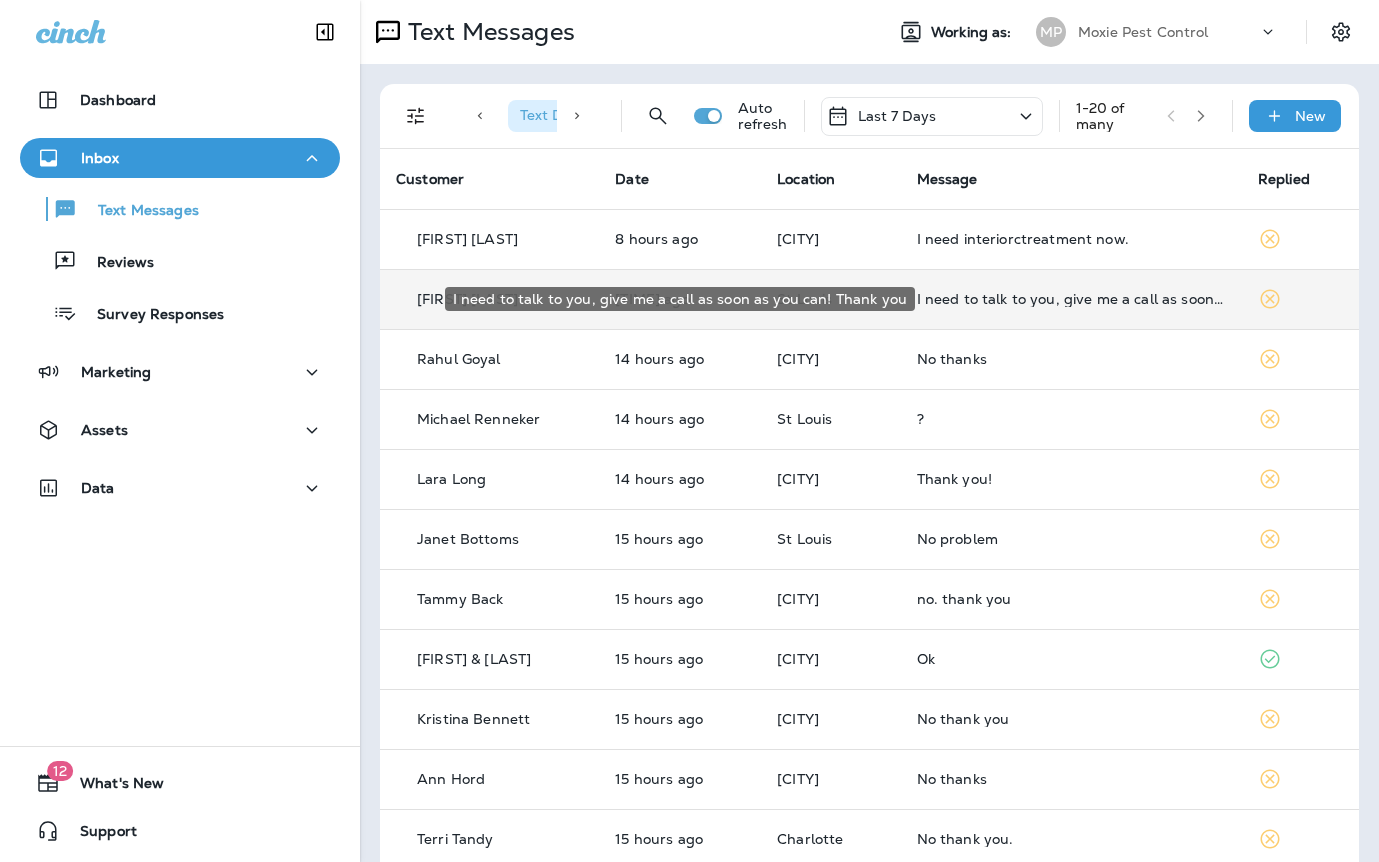 click on "I need to talk to you, give me a call as soon as you can! Thank you" at bounding box center (1071, 299) 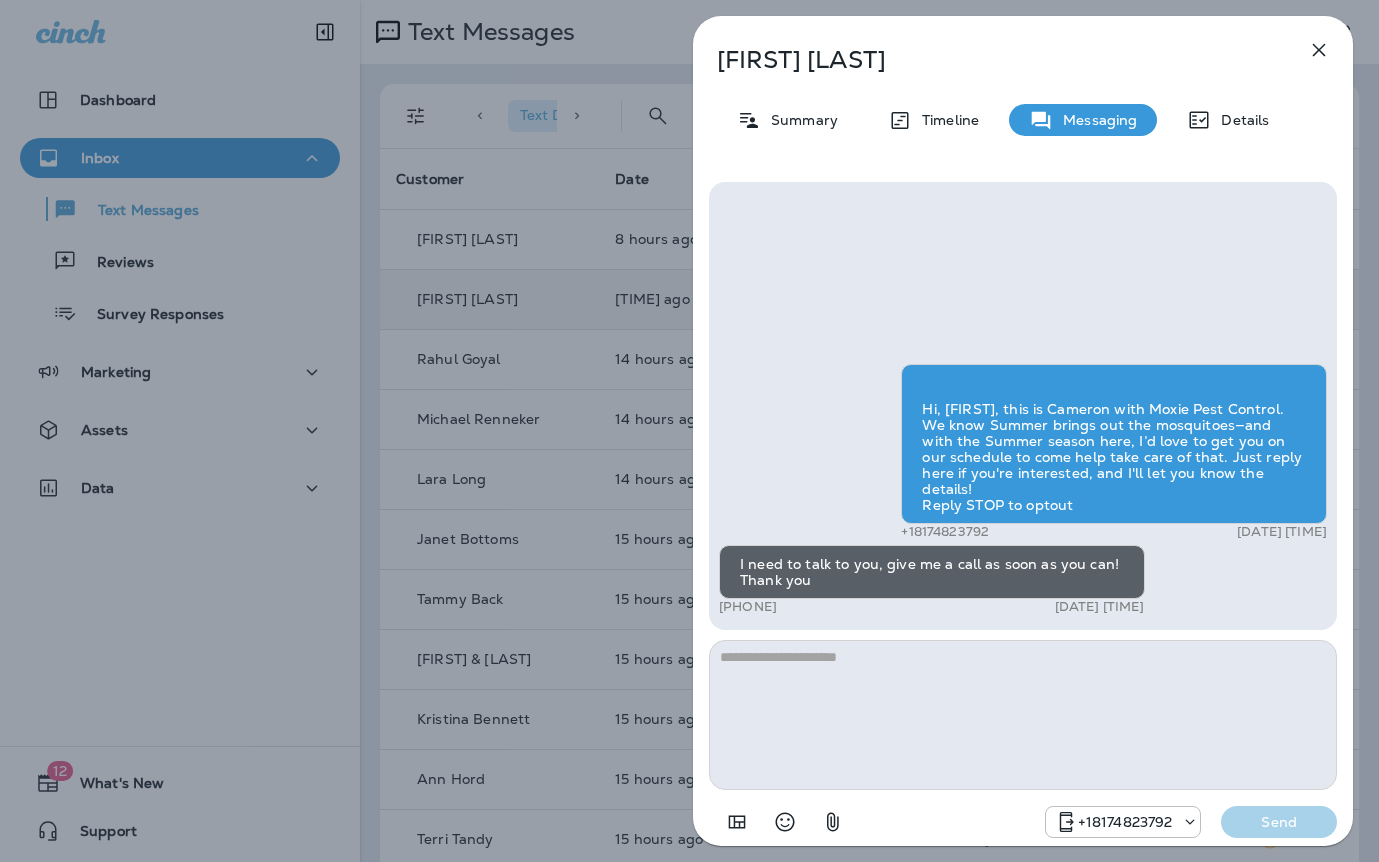 scroll, scrollTop: -471, scrollLeft: 0, axis: vertical 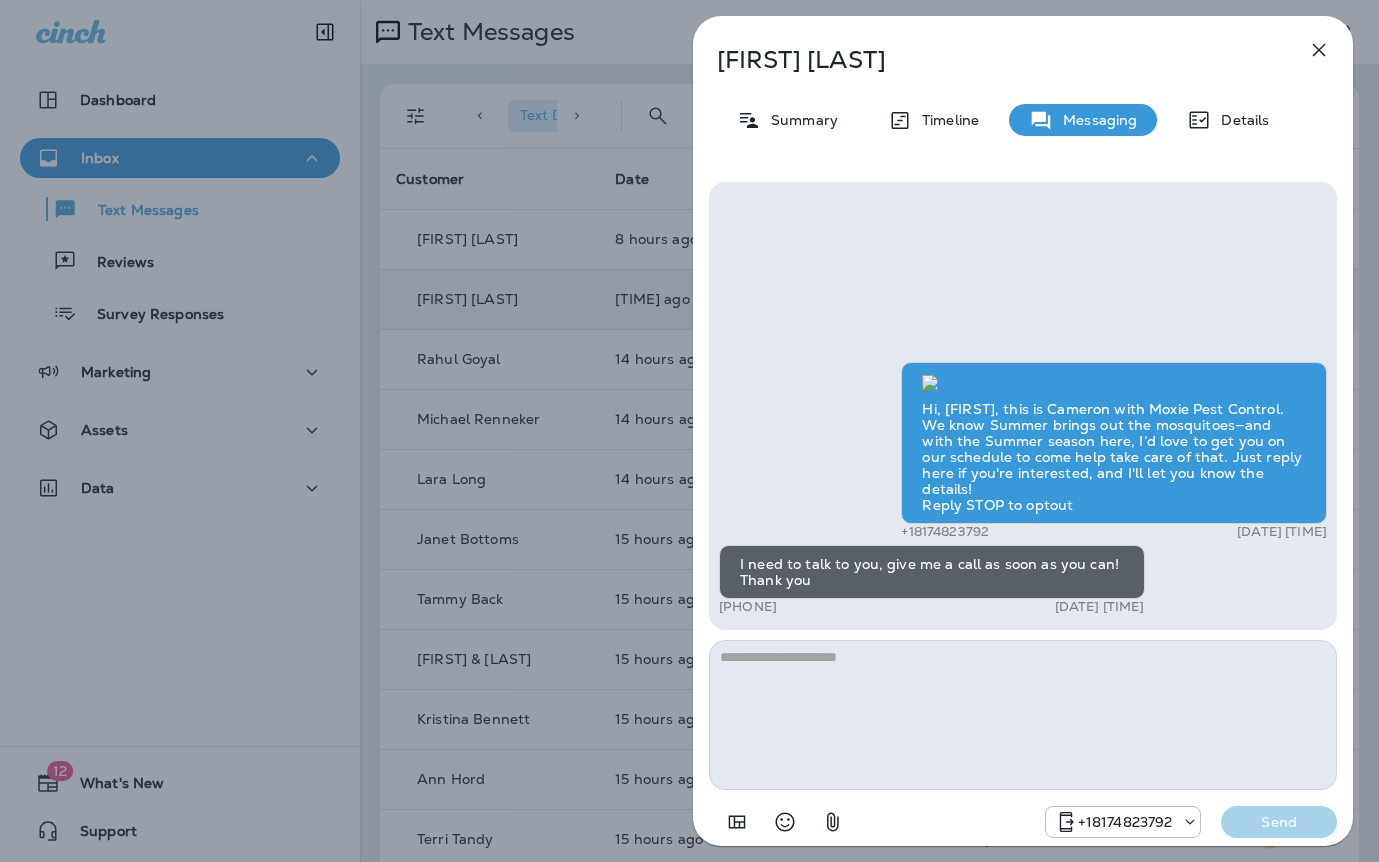 click on "Brian   Love Summary   Timeline   Messaging   Details   Hi,  Brian , this is Cameron with Moxie Pest Control. We know Summer brings out the mosquitoes—and with the Summer season here, I’d love to get you on our schedule to come help take care of that. Just reply here if you're interested, and I'll let you know the details!
Reply STOP to optout +18174823792 Jun 30, 2025 11:14 AM I need to talk to you, give me a call as soon as you can! Thank you +1 (636) 297-5967 Aug 6, 2025 8:21 PM +18174823792 Send" at bounding box center (689, 431) 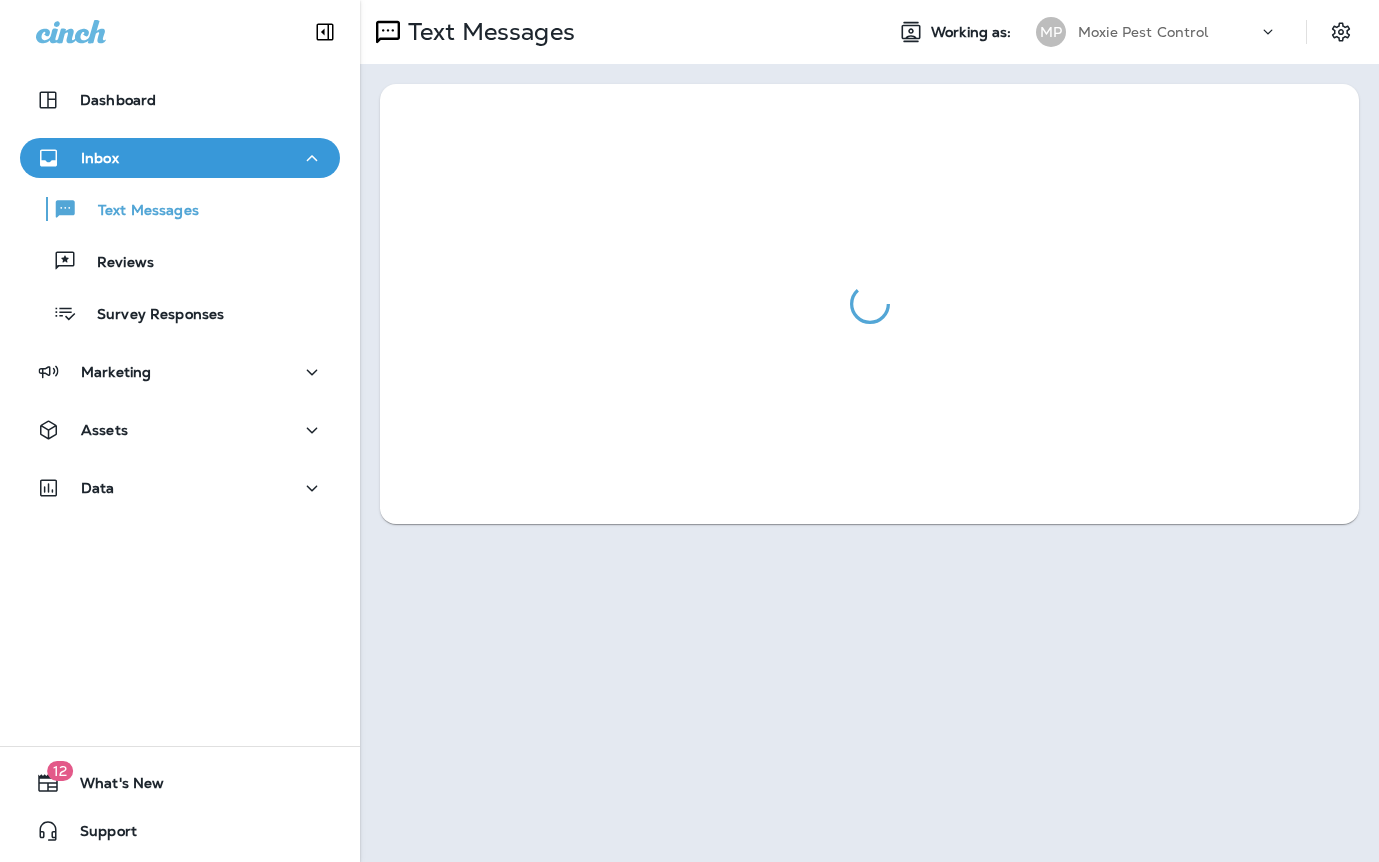 scroll, scrollTop: 0, scrollLeft: 0, axis: both 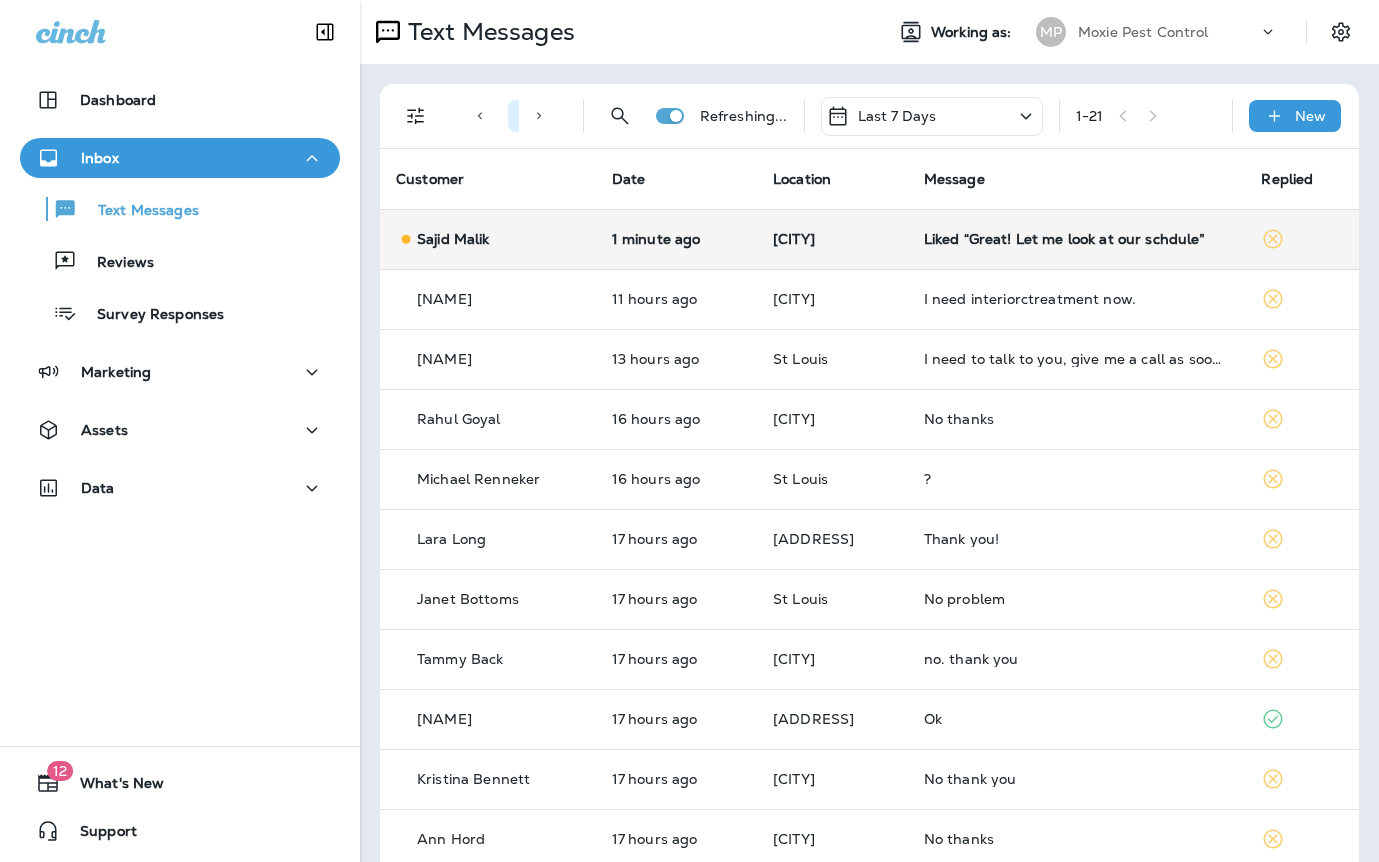 click on "Liked “Great! Let me look at our schdule”" at bounding box center [1077, 239] 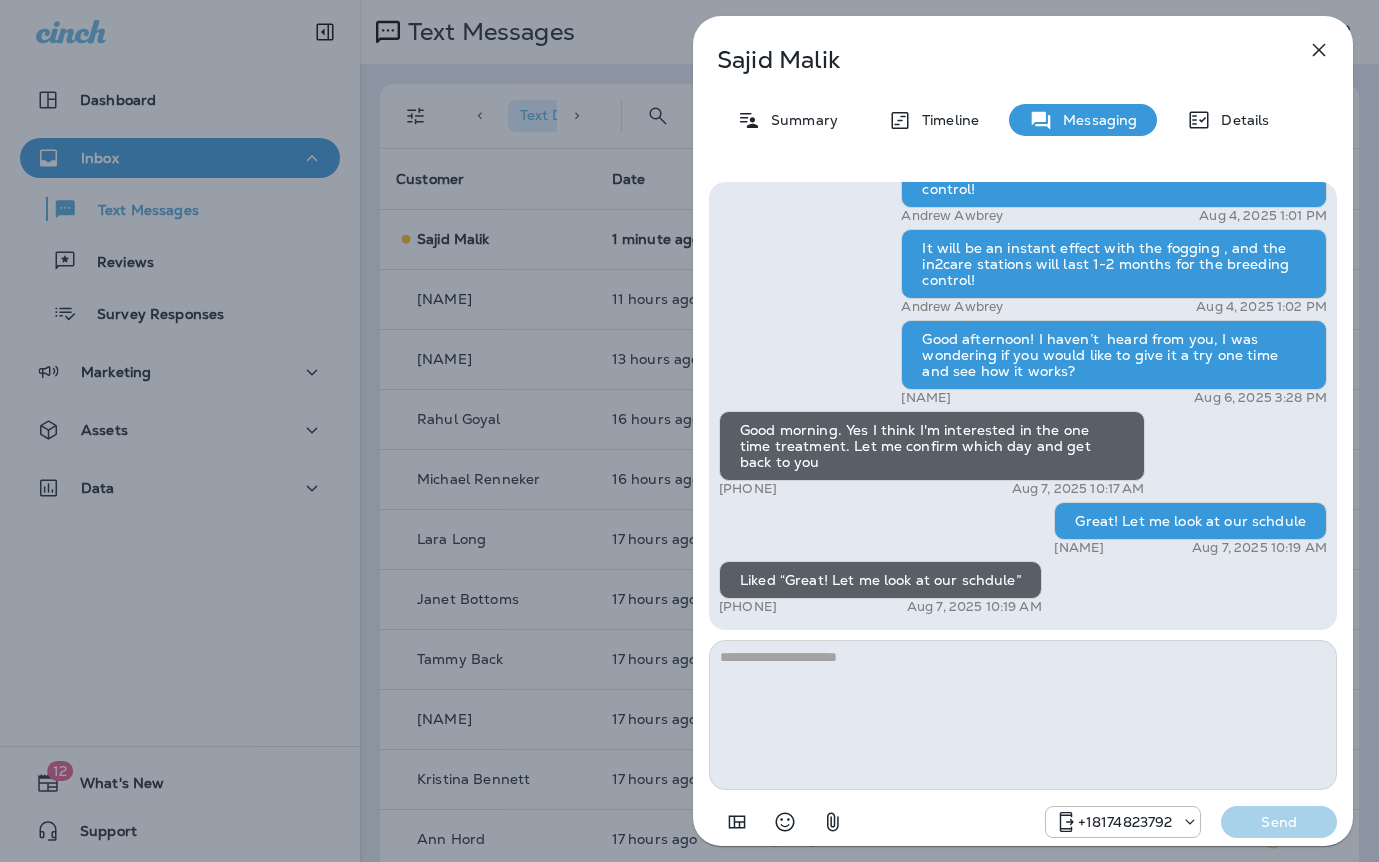 click on "Sajid   Malik Summary   Timeline   Messaging   Details   Hi Sajid , this is Steven with Moxie Pest Control. We know Summer brings out the mosquitoes—and with the Summer season here, I’d love to get you on our schedule to come help take care of that. Just reply here if you're interested, and I'll let you know the details!
Reply STOP to optout +18174823792 Aug 2, 2025 12:49 PM Hi Steven - I'm interested. Can you share some more details? +1 (315) 391-6210 Aug 2, 2025 2:11 PM Bradley Bobisink Aug 2, 2025 2:25 PM Ok thank you for the information. After the first treatment, how long does it take to take effect and how long does it last? +1 (315) 391-6210 Aug 4, 2025 10:38 AM It will be an instant effect with the fogging , and the in2care stations will last 1-2 months for the breeding control! Andrew Awbrey Aug 4, 2025 1:01 PM   It will be an instant effect with the fogging , and the in2care stations will last 1-2 months for the breeding control! Andrew Awbrey Aug 4, 2025 1:01 PM Andrew Awbrey Andrew Awbrey Send" at bounding box center (689, 431) 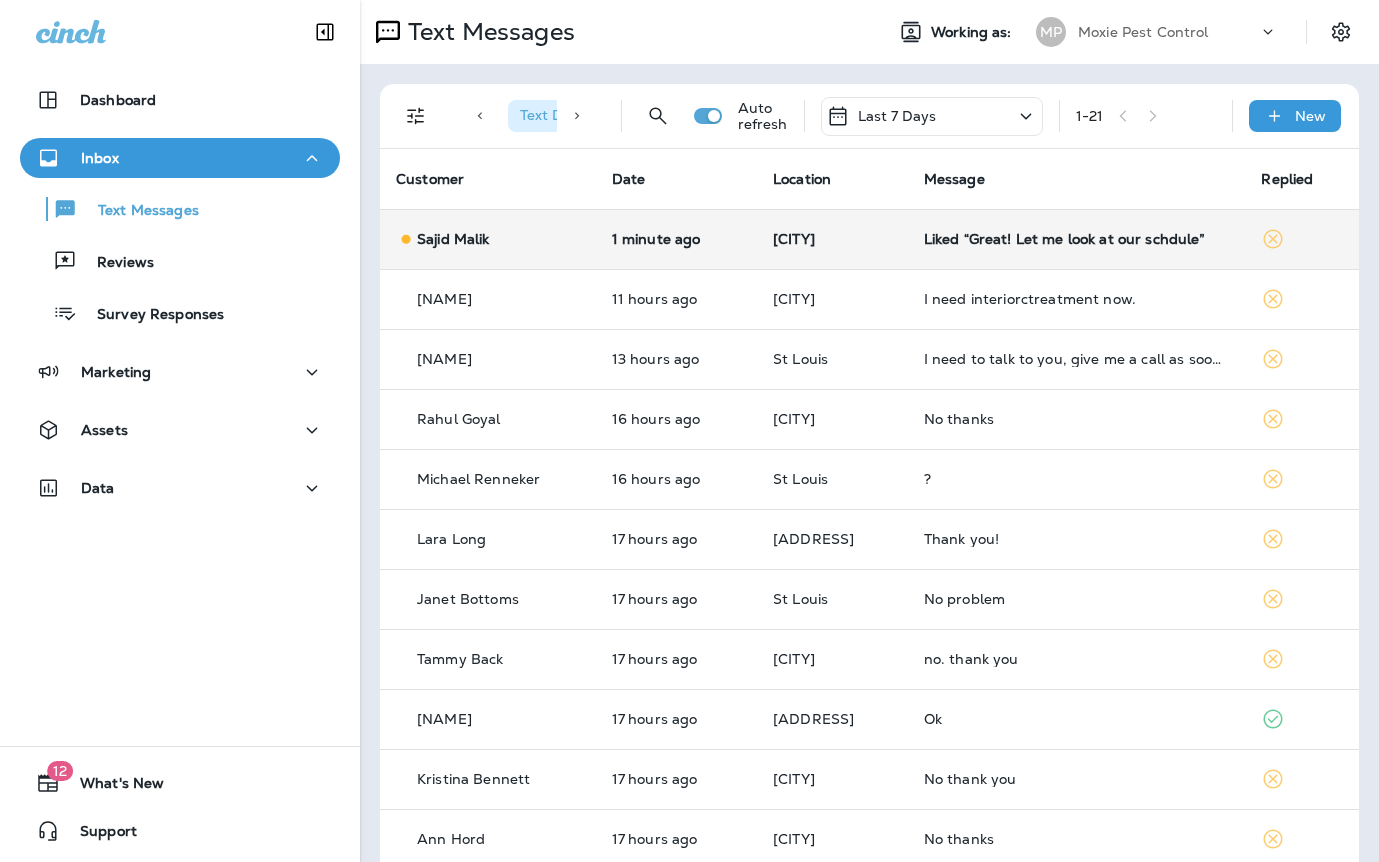 click on "Liked “Great! Let me look at our schdule”" at bounding box center (1077, 239) 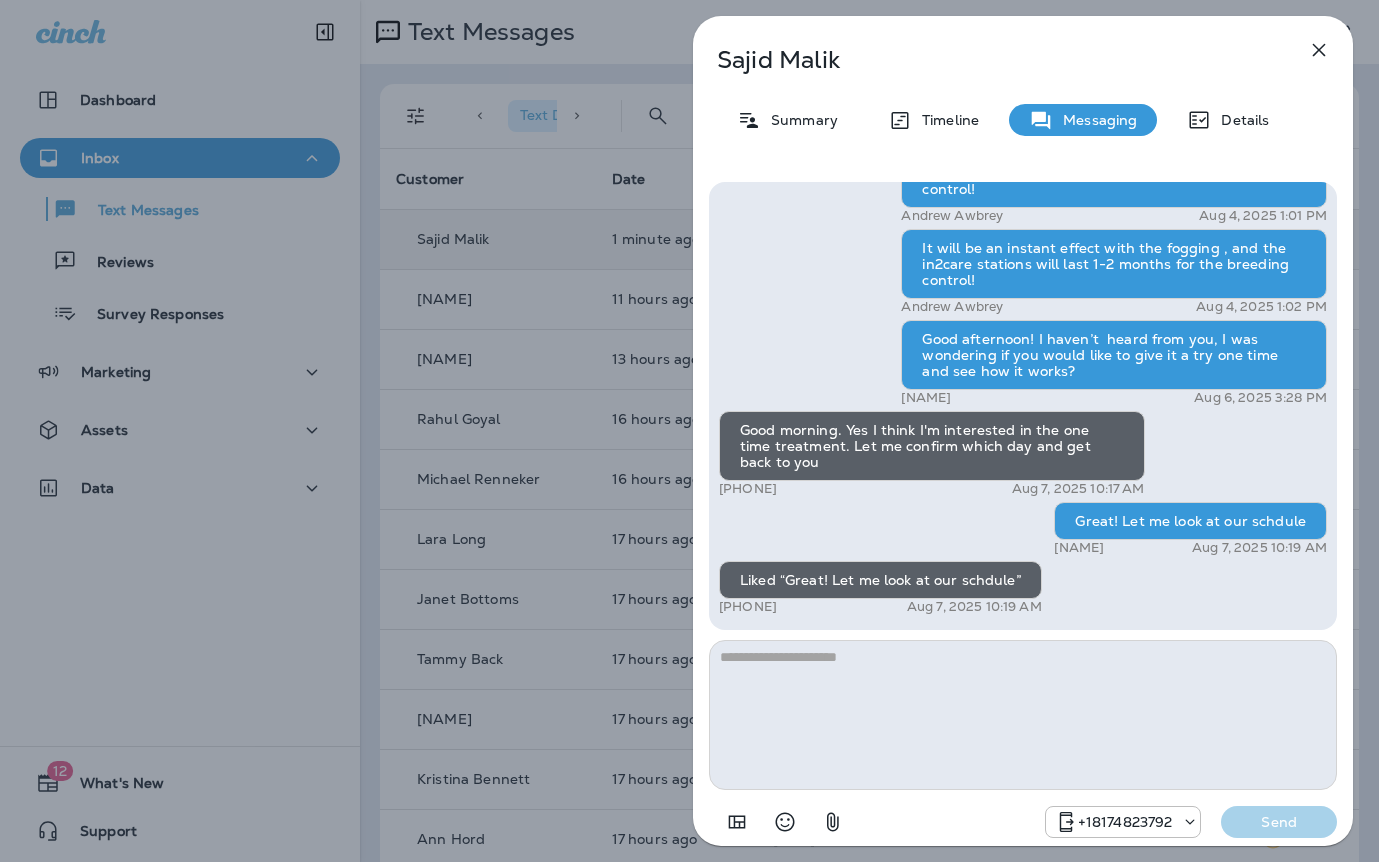 click on "Sajid   Malik Summary   Timeline   Messaging   Details   Hi Sajid , this is Steven with Moxie Pest Control. We know Summer brings out the mosquitoes—and with the Summer season here, I’d love to get you on our schedule to come help take care of that. Just reply here if you're interested, and I'll let you know the details!
Reply STOP to optout +18174823792 Aug 2, 2025 12:49 PM Hi Steven - I'm interested. Can you share some more details? +1 (315) 391-6210 Aug 2, 2025 2:11 PM Bradley Bobisink Aug 2, 2025 2:25 PM Ok thank you for the information. After the first treatment, how long does it take to take effect and how long does it last? +1 (315) 391-6210 Aug 4, 2025 10:38 AM It will be an instant effect with the fogging , and the in2care stations will last 1-2 months for the breeding control! Andrew Awbrey Aug 4, 2025 1:01 PM   It will be an instant effect with the fogging , and the in2care stations will last 1-2 months for the breeding control! Andrew Awbrey Aug 4, 2025 1:01 PM Andrew Awbrey Andrew Awbrey Send" at bounding box center [689, 431] 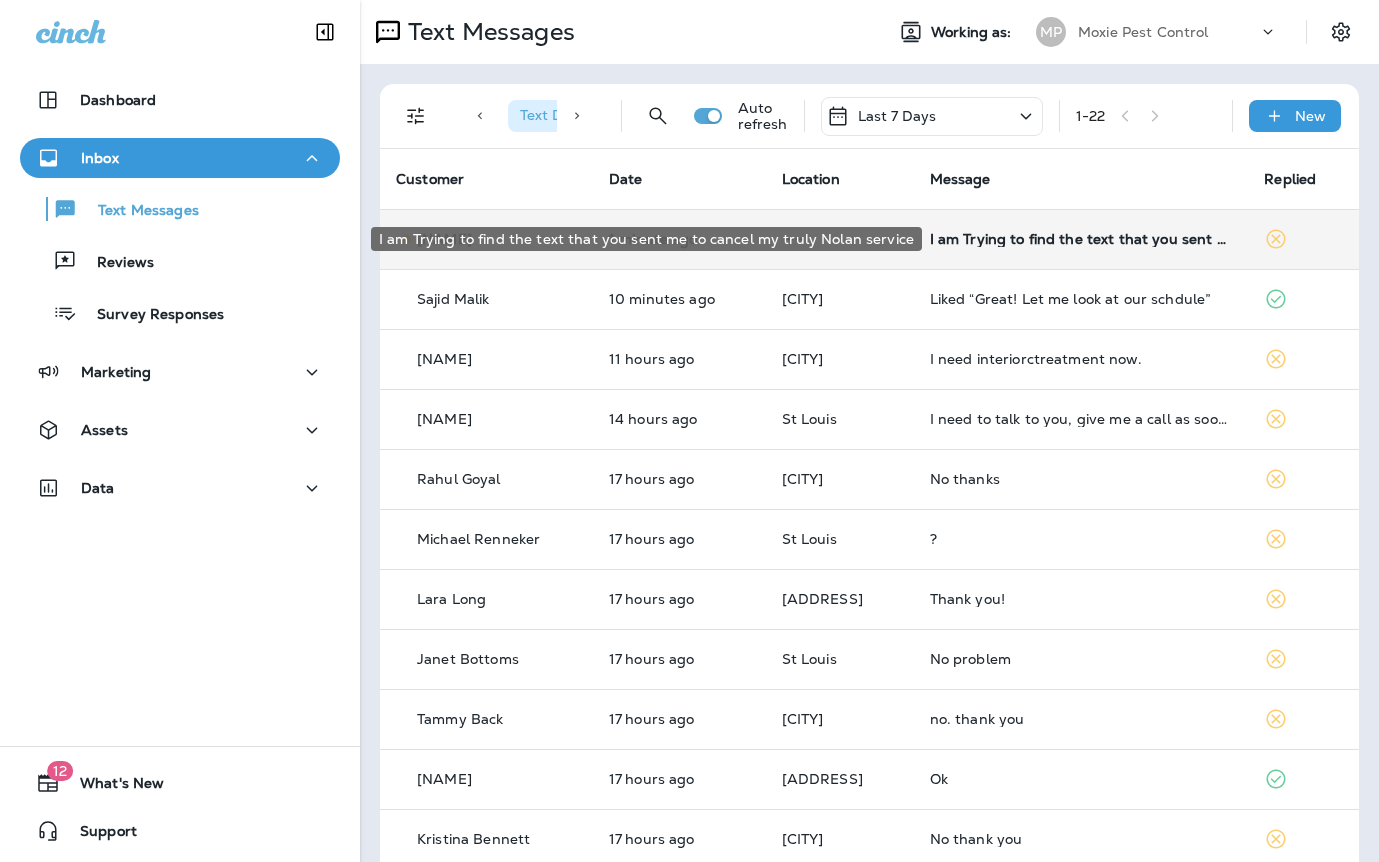 click on "I am
Trying to find the text that you sent me to cancel my truly Nolan service" at bounding box center [1081, 239] 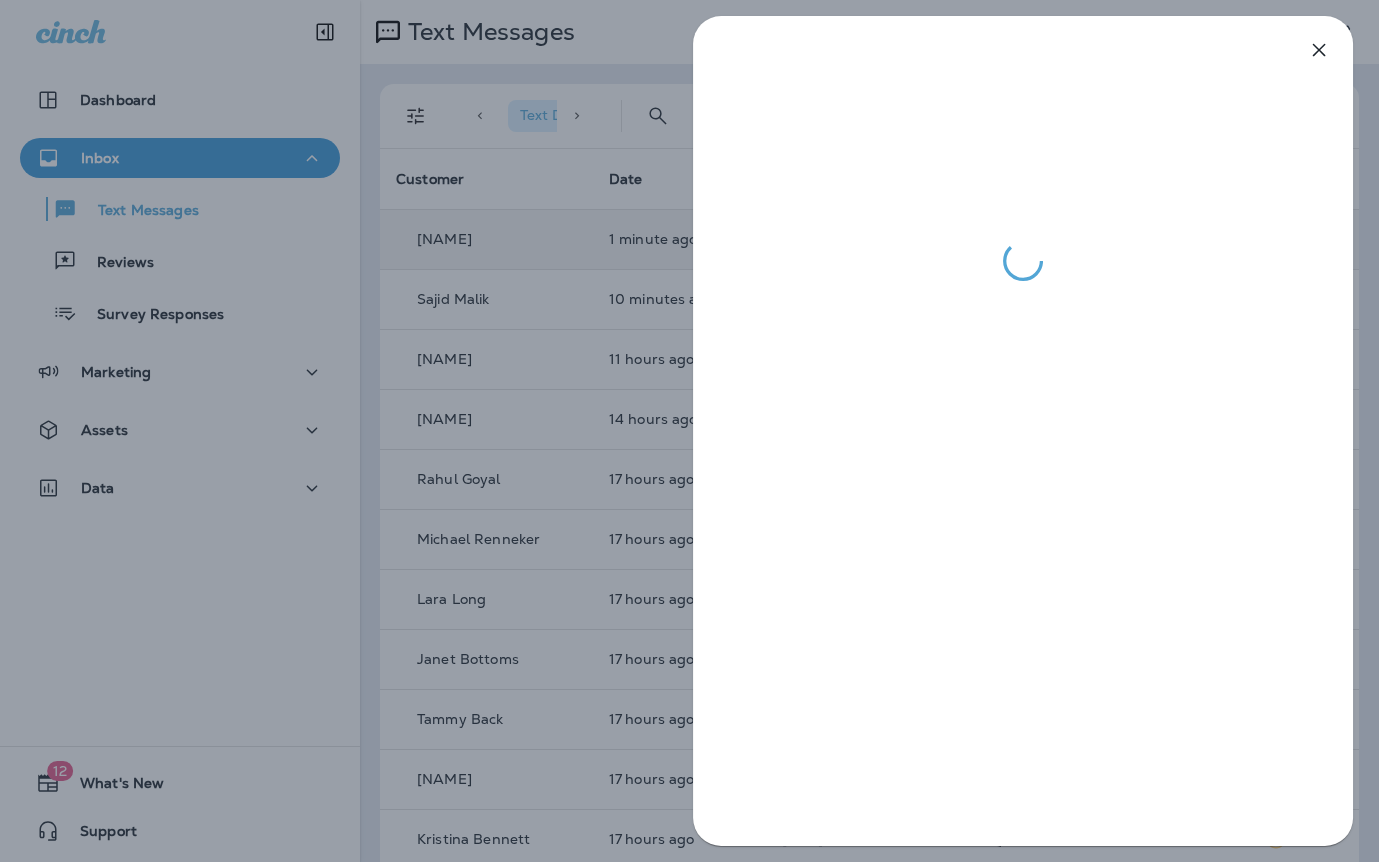 click at bounding box center (689, 431) 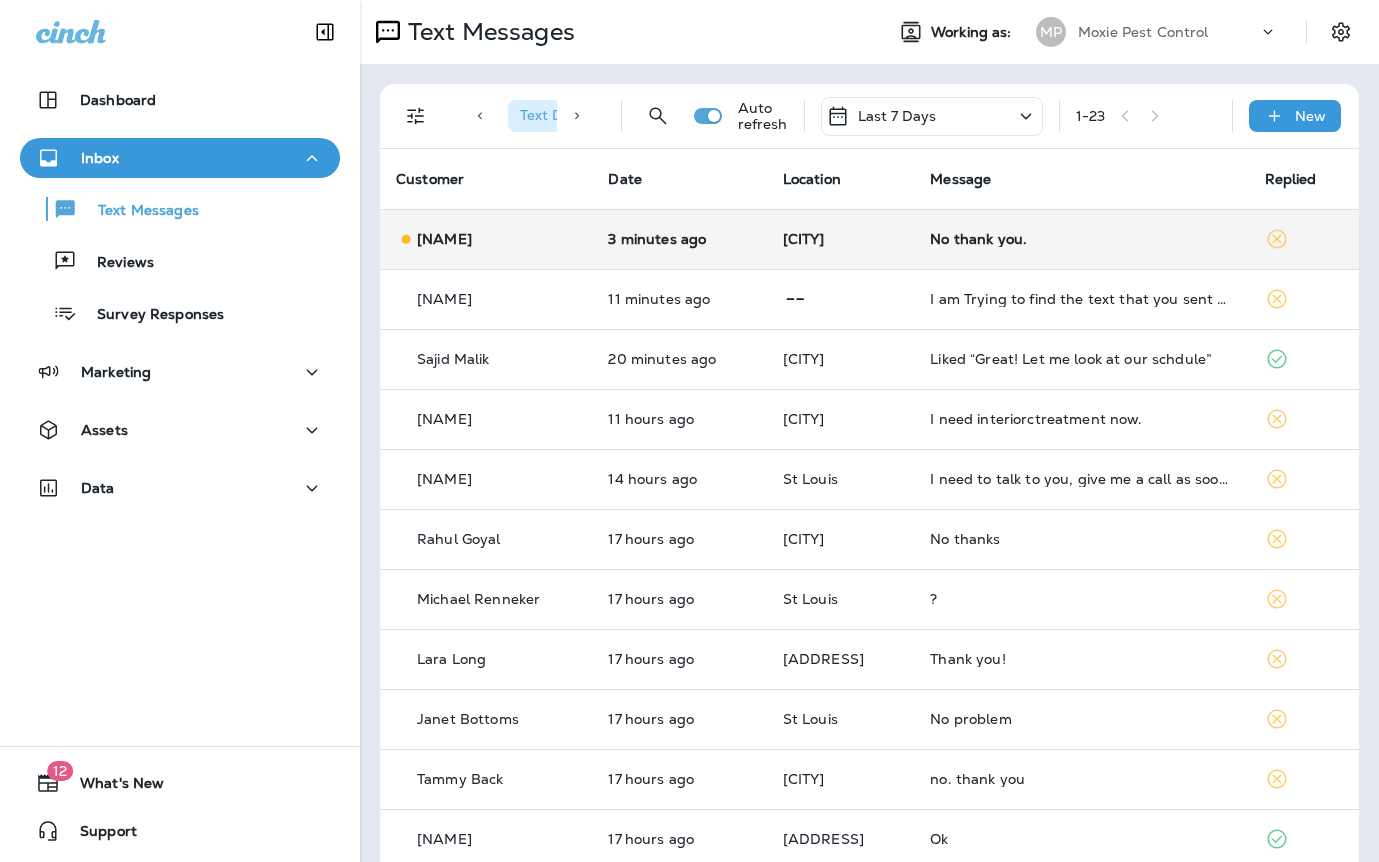 click on "No thank you." at bounding box center (1081, 239) 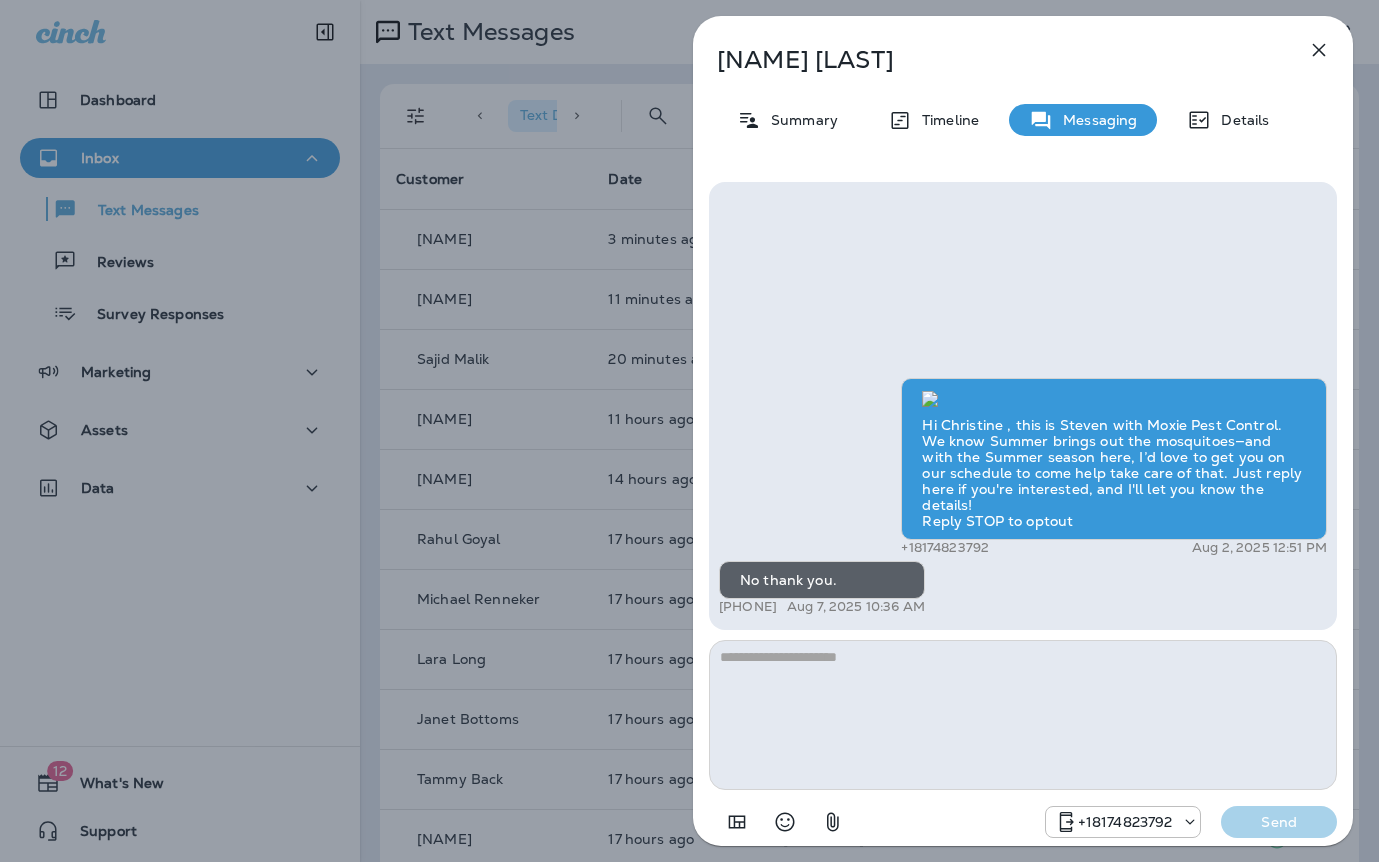 click on "[NAME] Summary   Timeline   Messaging   Details   Hi Christine , this is Steven with Moxie Pest Control. We know Summer brings out the mosquitoes—and with the Summer season here, I’d love to get you on our schedule to come help take care of that. Just reply here if you're interested, and I'll let you know the details!
Reply STOP to optout +18174823792 Aug 2, 2025 12:51 PM No thank you.  +1 (703) 899-3393 Aug 7, 2025 10:36 AM +18174823792 Send" at bounding box center [689, 431] 